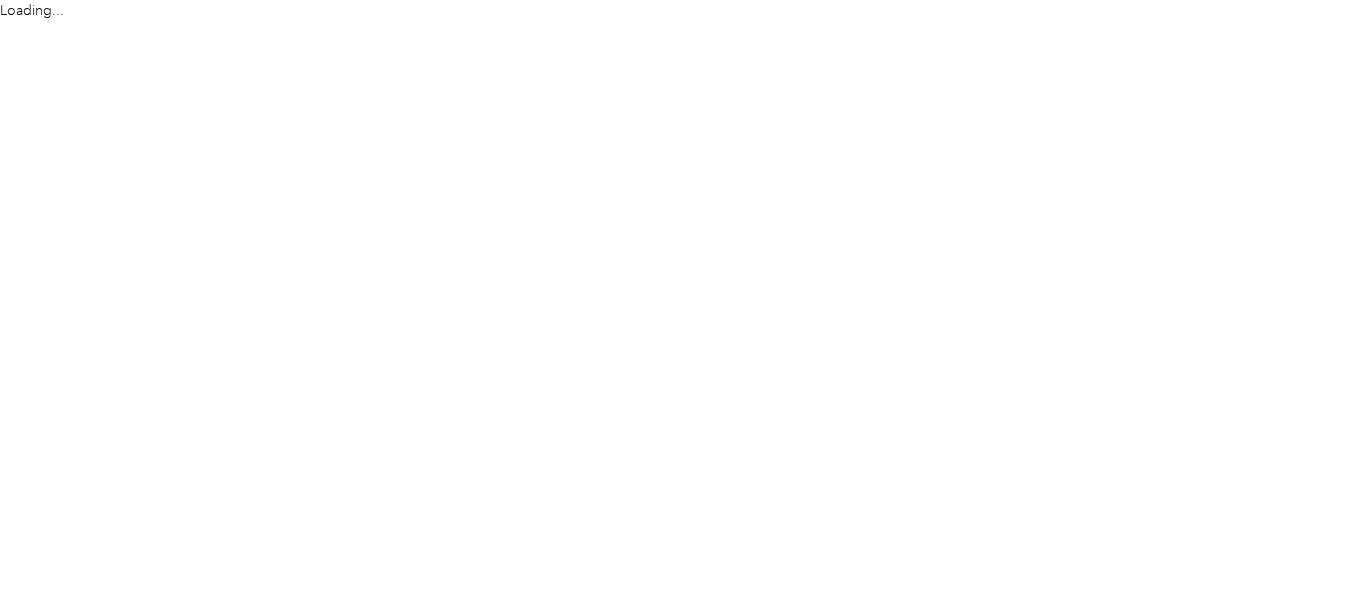 scroll, scrollTop: 0, scrollLeft: 0, axis: both 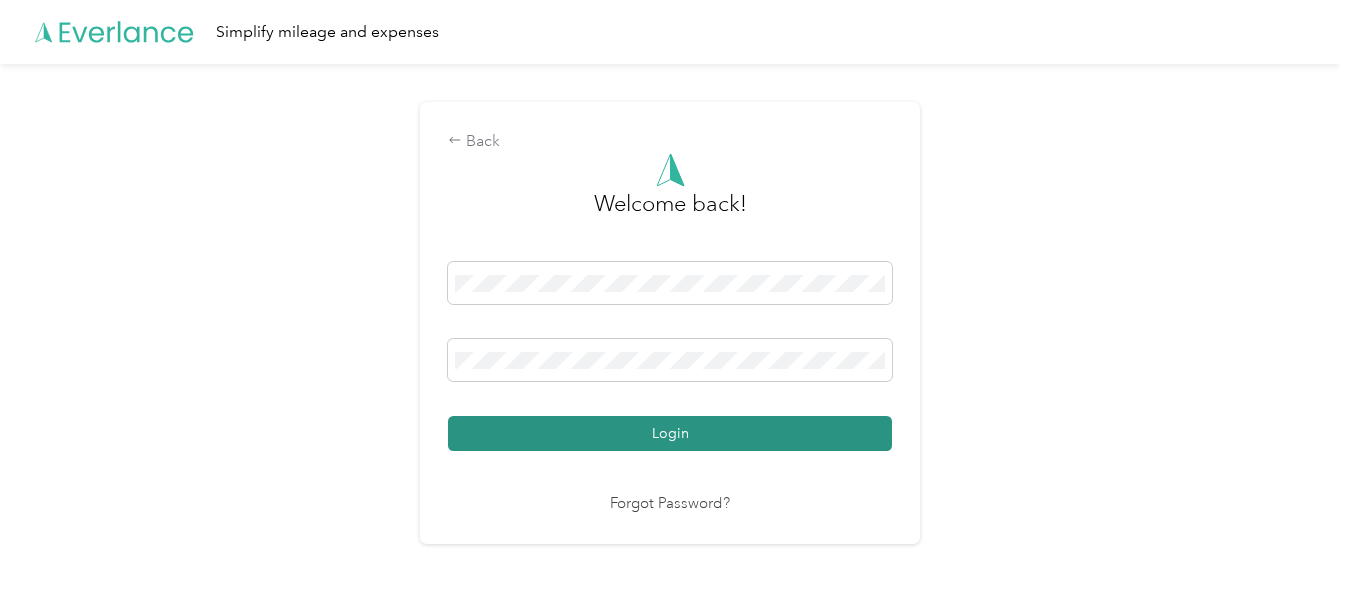 click on "Login" at bounding box center [670, 433] 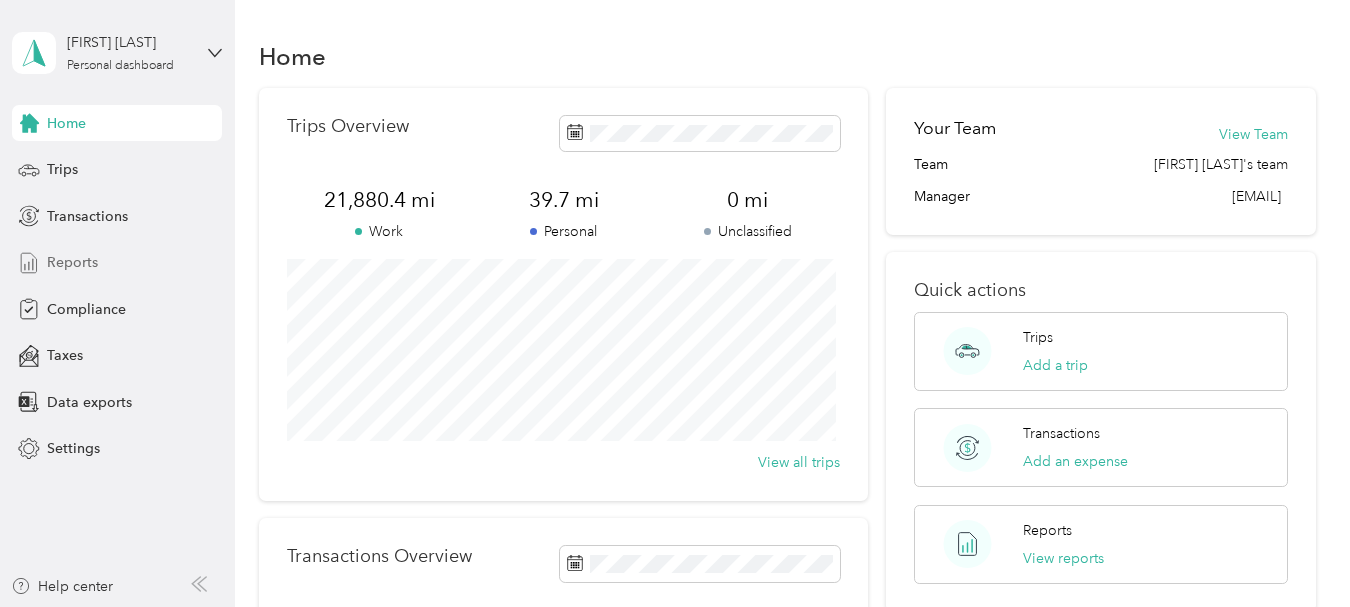 click on "Reports" at bounding box center [72, 262] 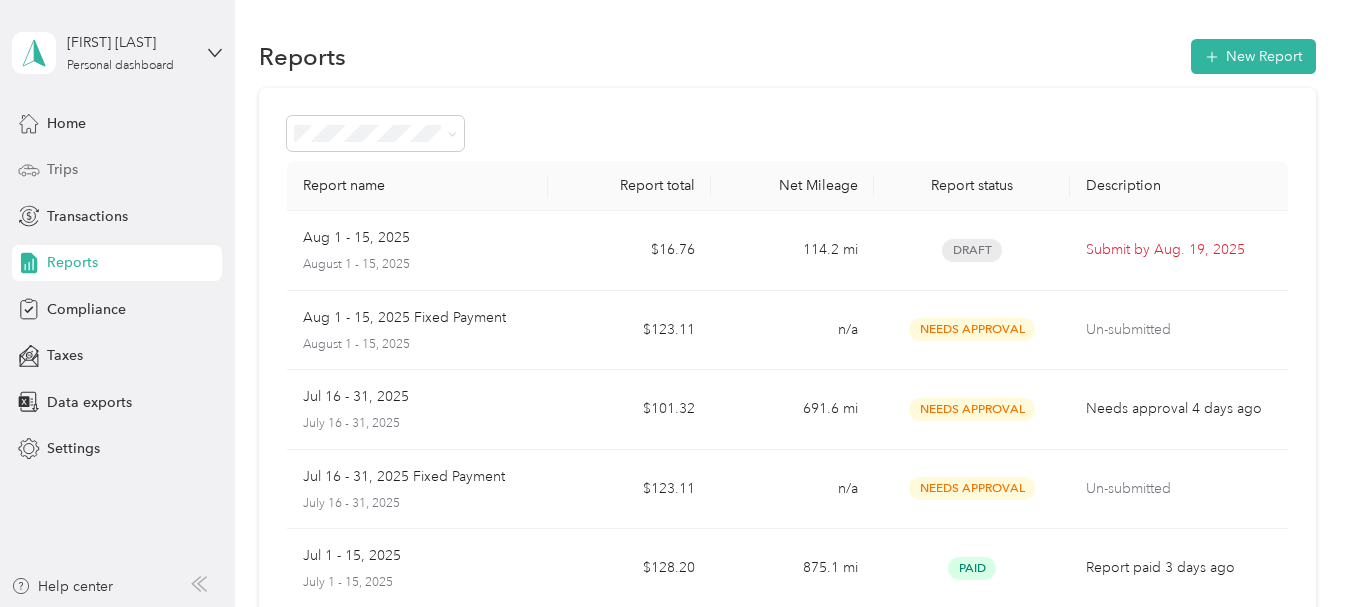 click on "Trips" at bounding box center [62, 169] 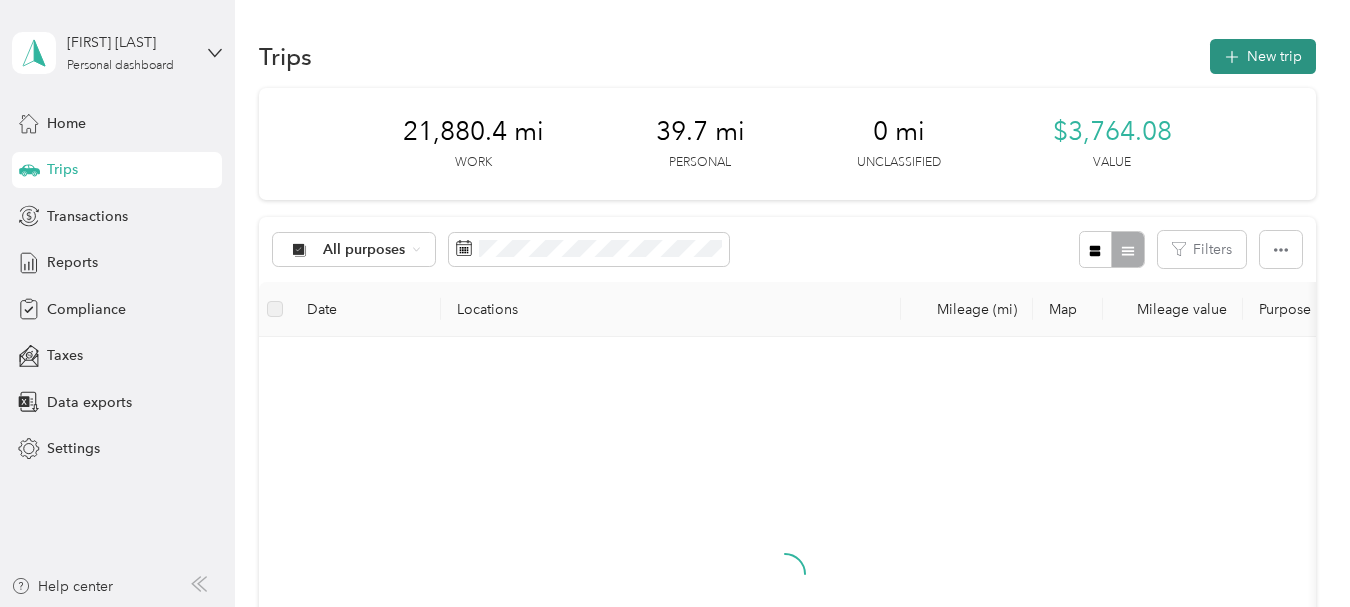 click on "New trip" at bounding box center [1263, 56] 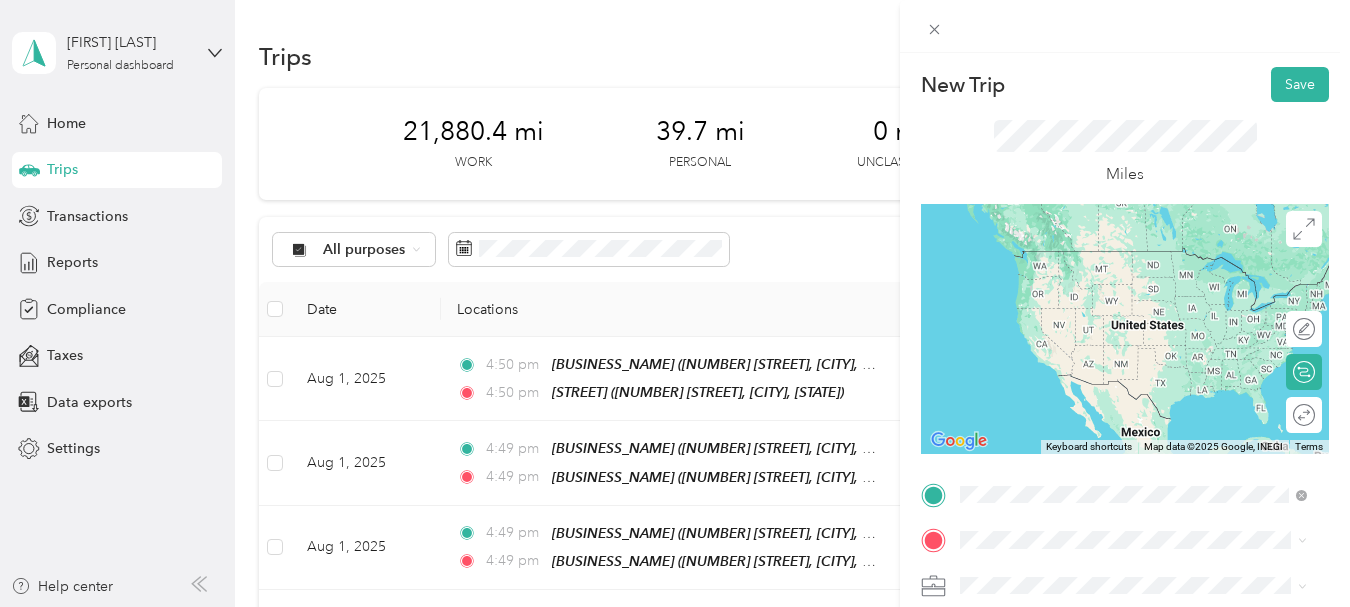 click on "[NUMBER] [STREET], [POSTAL_CODE], [CITY], [STATE], [COUNTRY]" at bounding box center [1144, 382] 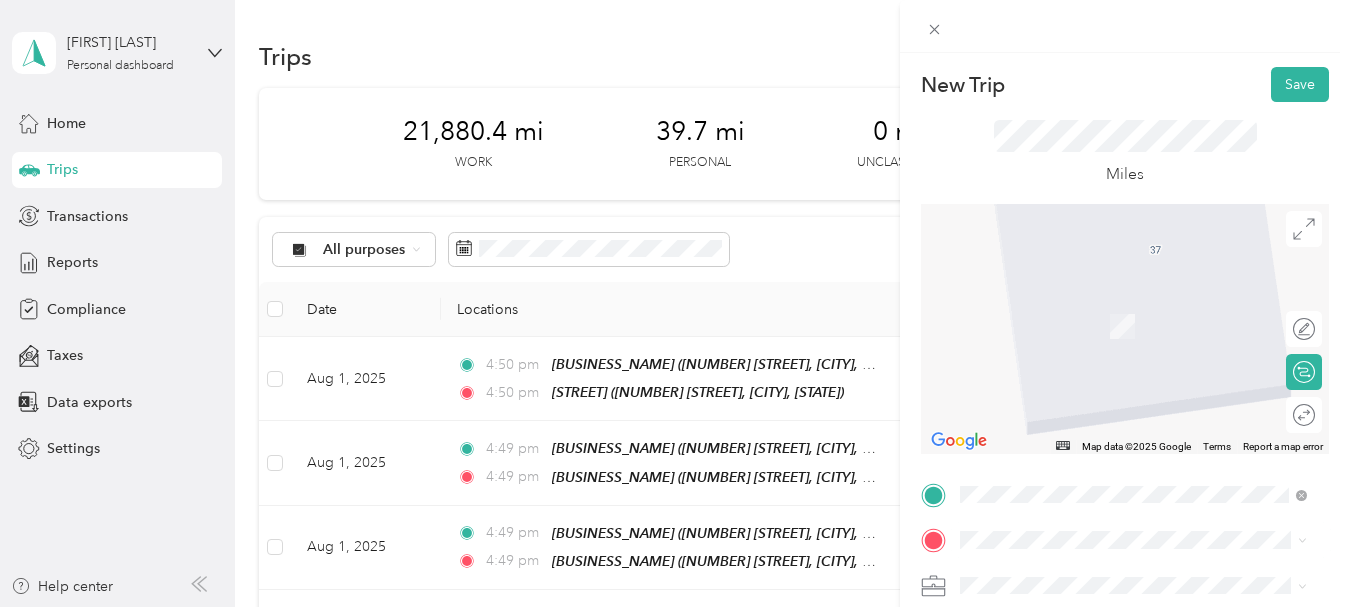 click on "[NUMBER] [STREET], [POSTAL_CODE], [CITY], [STATE], [COUNTRY]" at bounding box center (1144, 418) 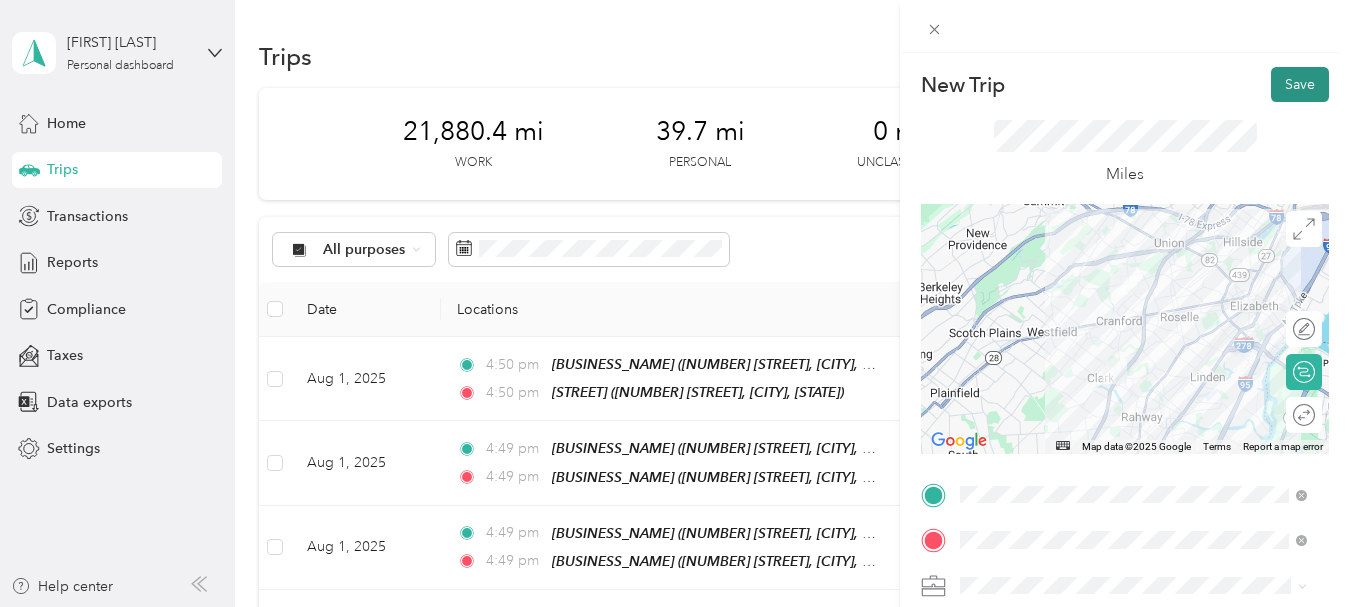 click on "Save" at bounding box center (1300, 84) 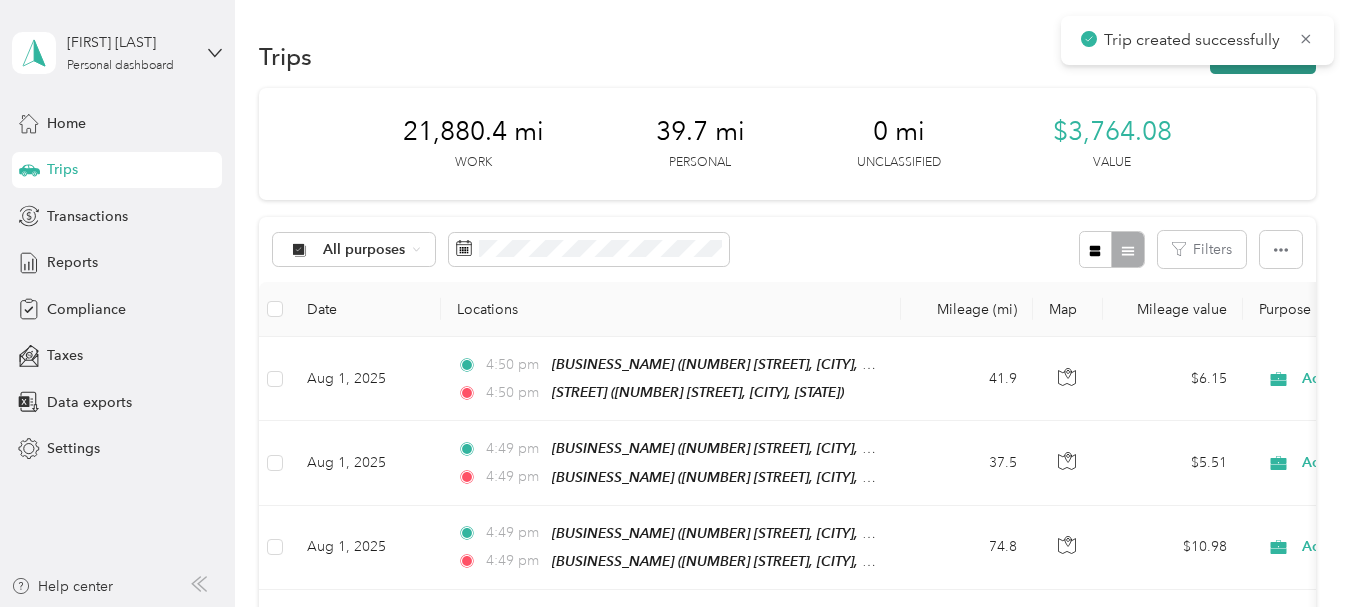 click on "New trip" at bounding box center (1263, 56) 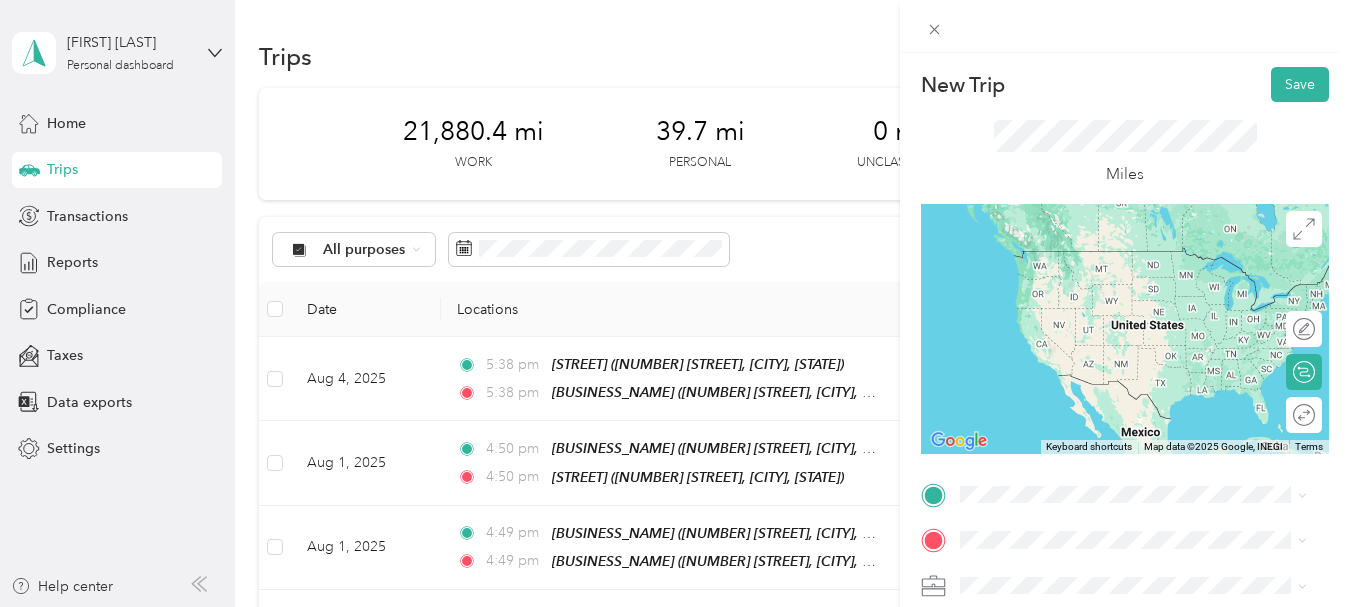 click on "TEAM [BUSINESS_NAME] [NUMBER] [STREET], [POSTAL_CODE], [CITY], [STATE], [COUNTRY]" at bounding box center [1149, 350] 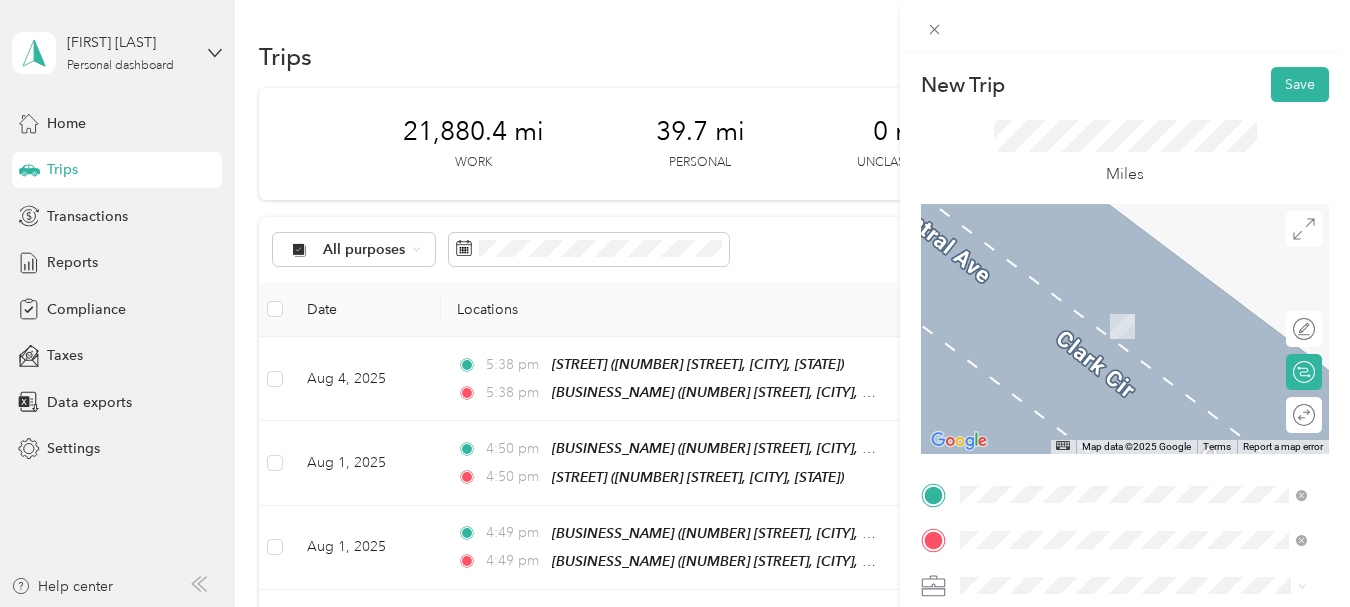 click on "[NUMBER] [STREET], [POSTAL_CODE], [CITY], [STATE], [COUNTRY]" at bounding box center [1144, 344] 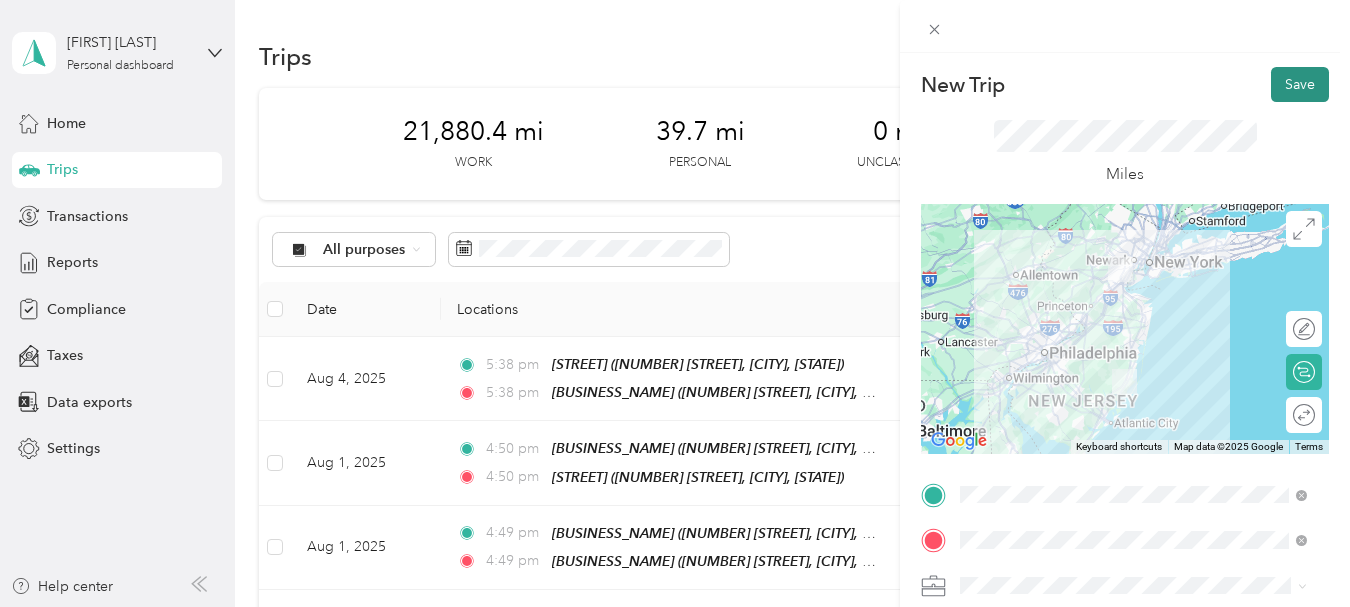 click on "Save" at bounding box center [1300, 84] 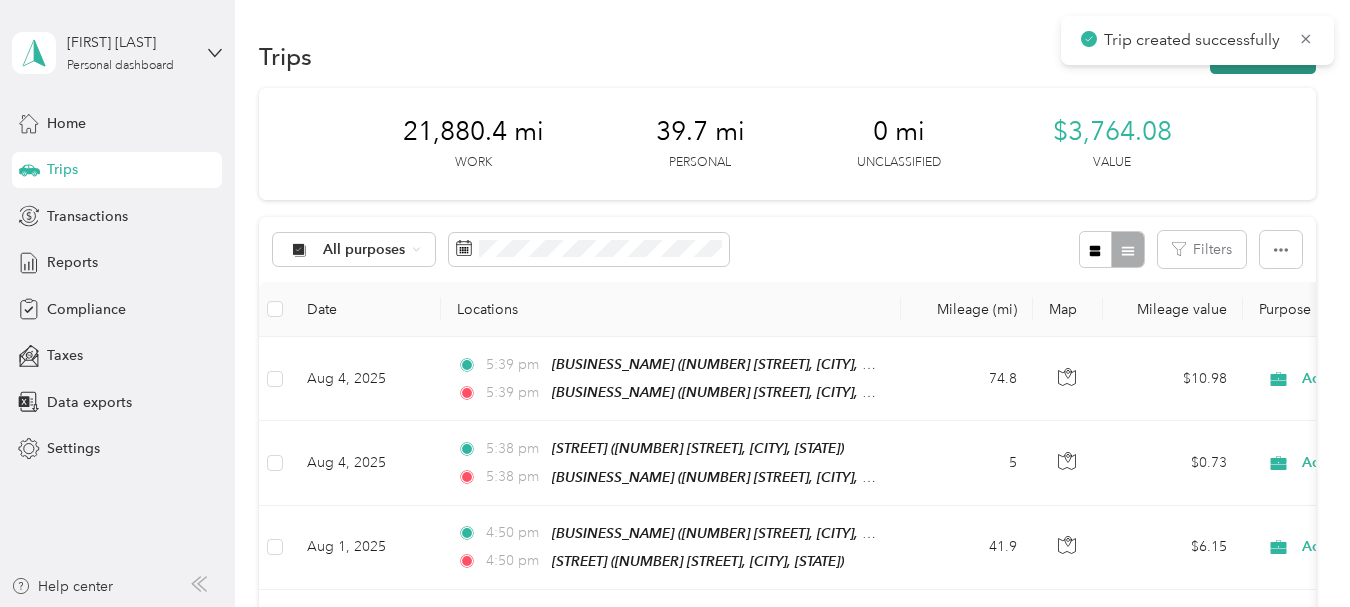 click on "New trip" at bounding box center [1263, 56] 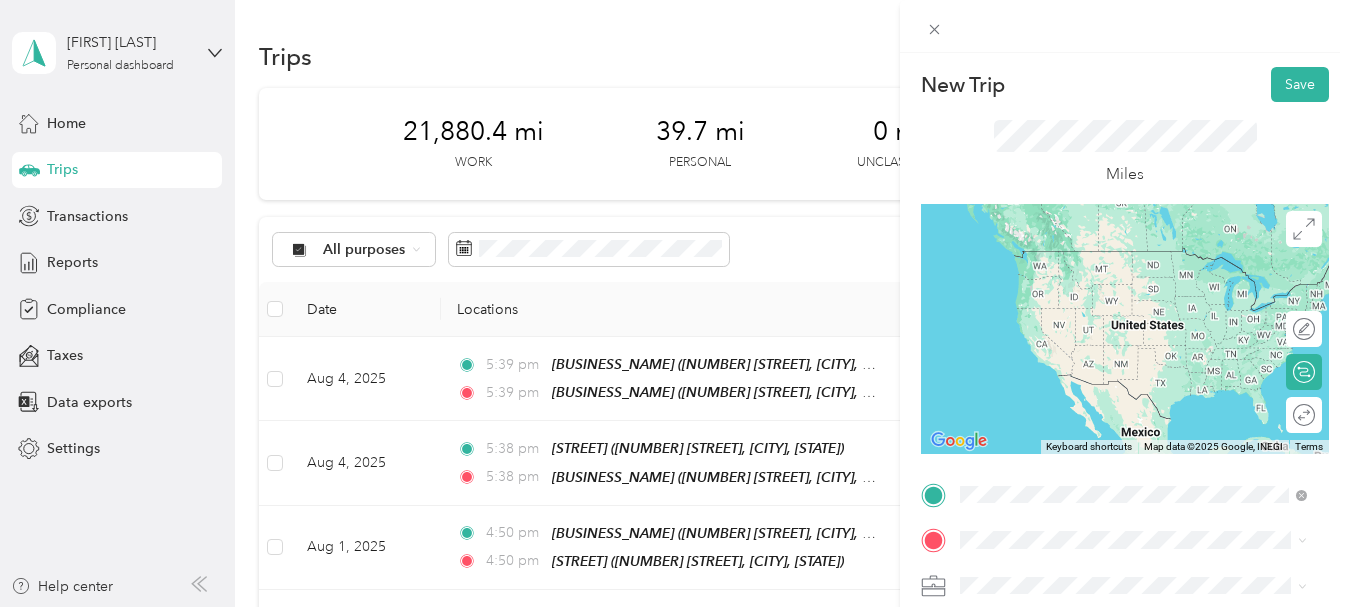 click on "[COMPANY] [NUMBER] [STREET] [SUFFIX] [NUMBER], [POSTAL_CODE][YEAR], [CITY], [STATE], [COUNTRY]" at bounding box center (1149, 284) 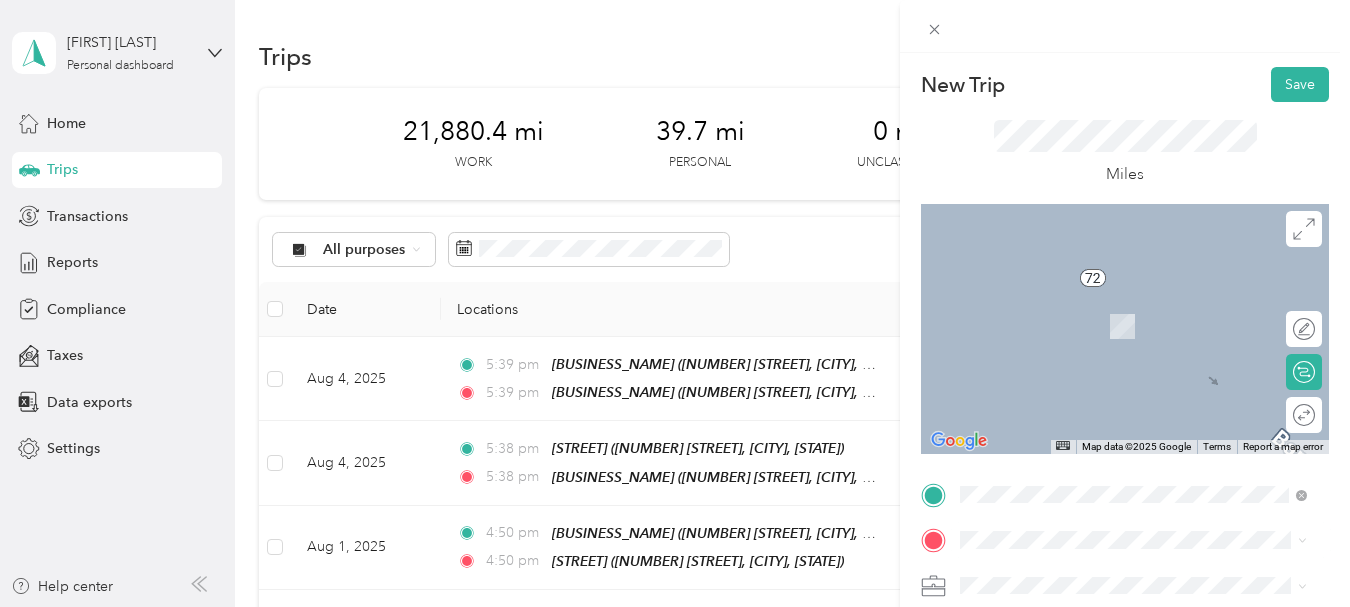 click on "[NUMBER] [STREET], [POSTAL_CODE], [CITY], [STATE], [COUNTRY]" at bounding box center [1144, 335] 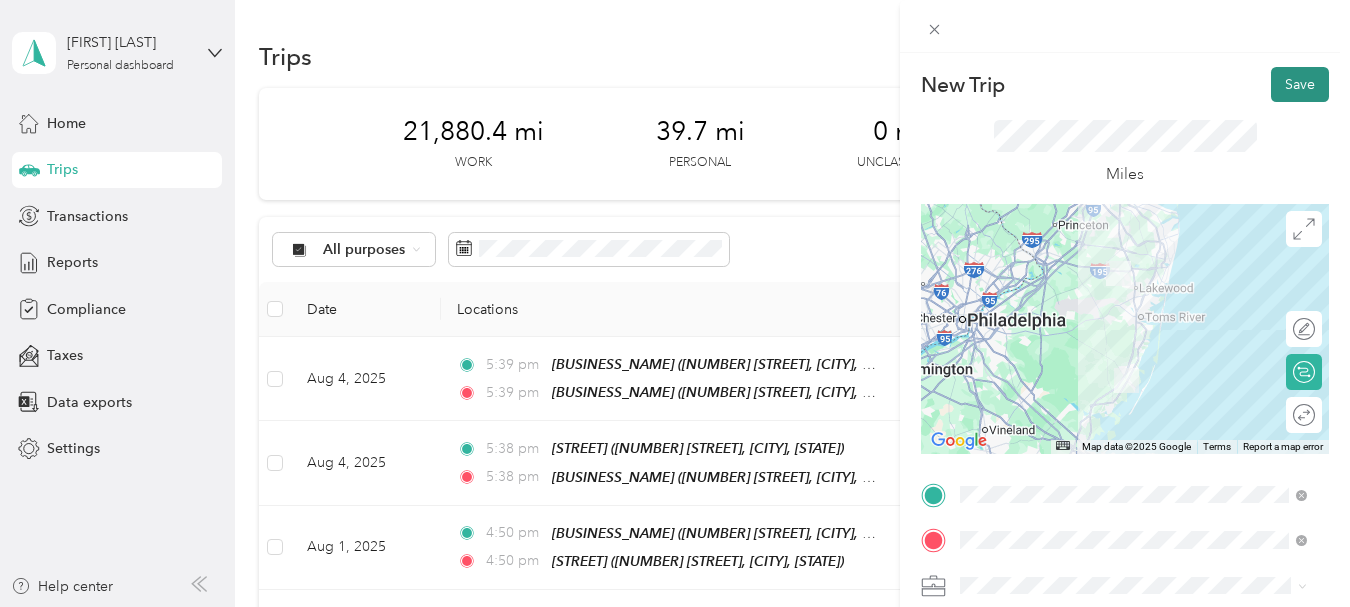 click on "Save" at bounding box center (1300, 84) 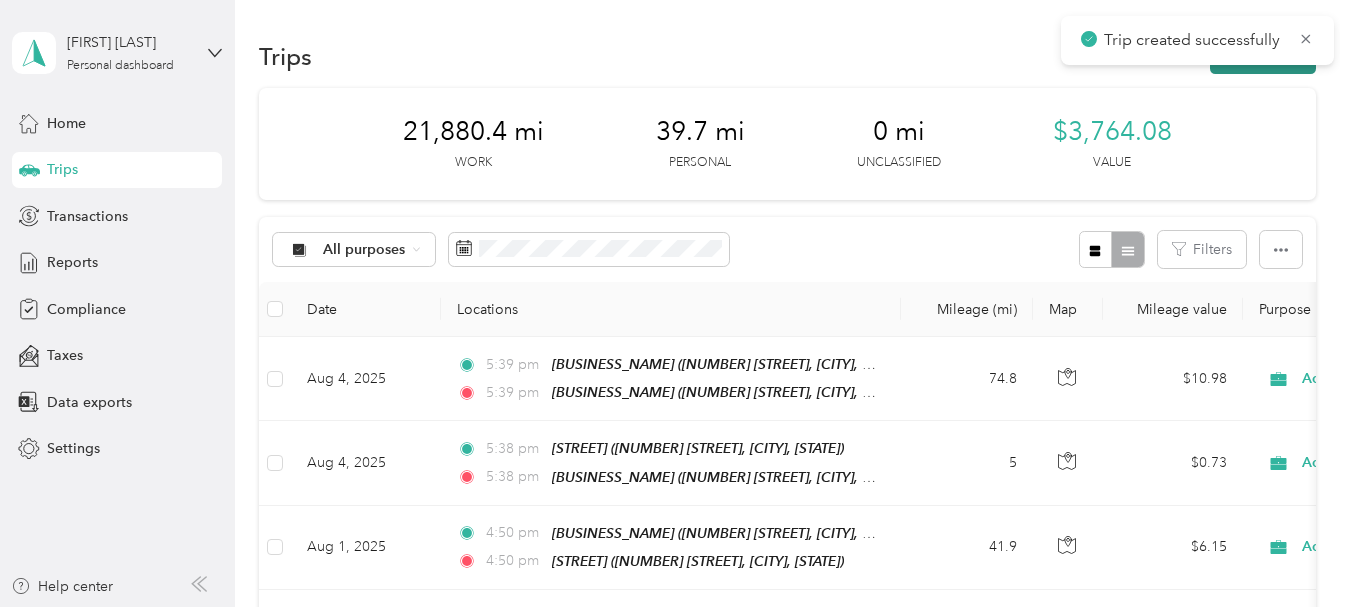 click on "New trip" at bounding box center [1263, 56] 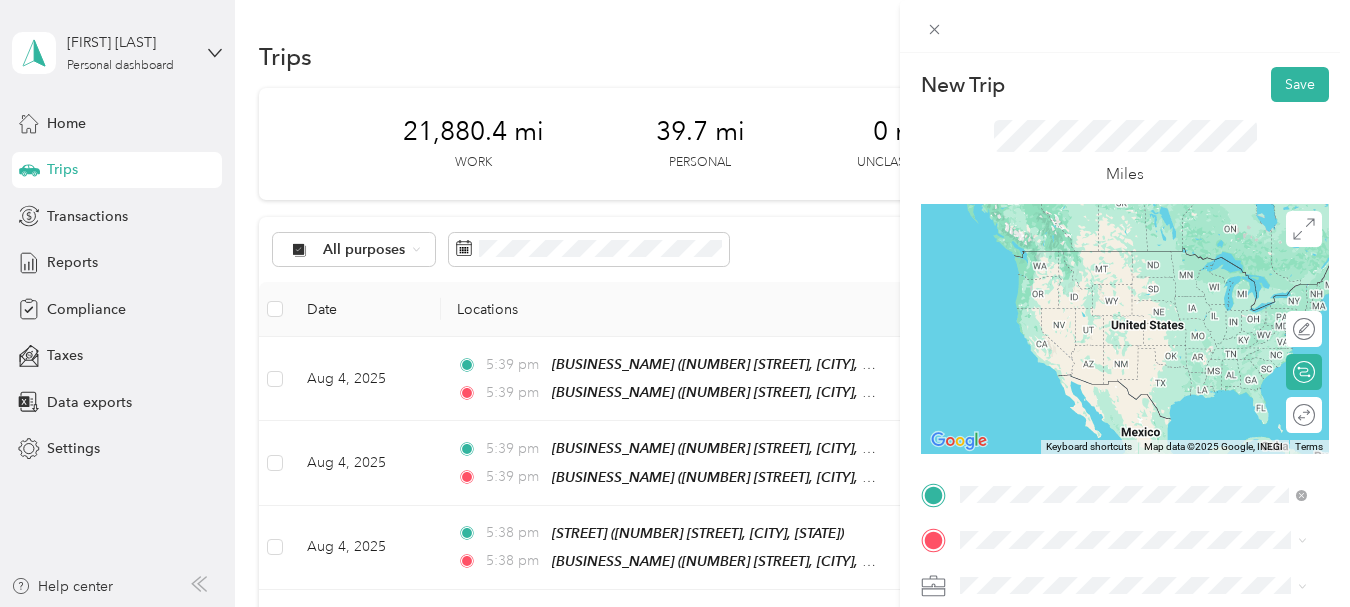 click on "TEAM [BUSINESS_NAME] [NUMBER] [STREET], [POSTAL_CODE], [CITY], [STATE], [COUNTRY]" at bounding box center [1149, 284] 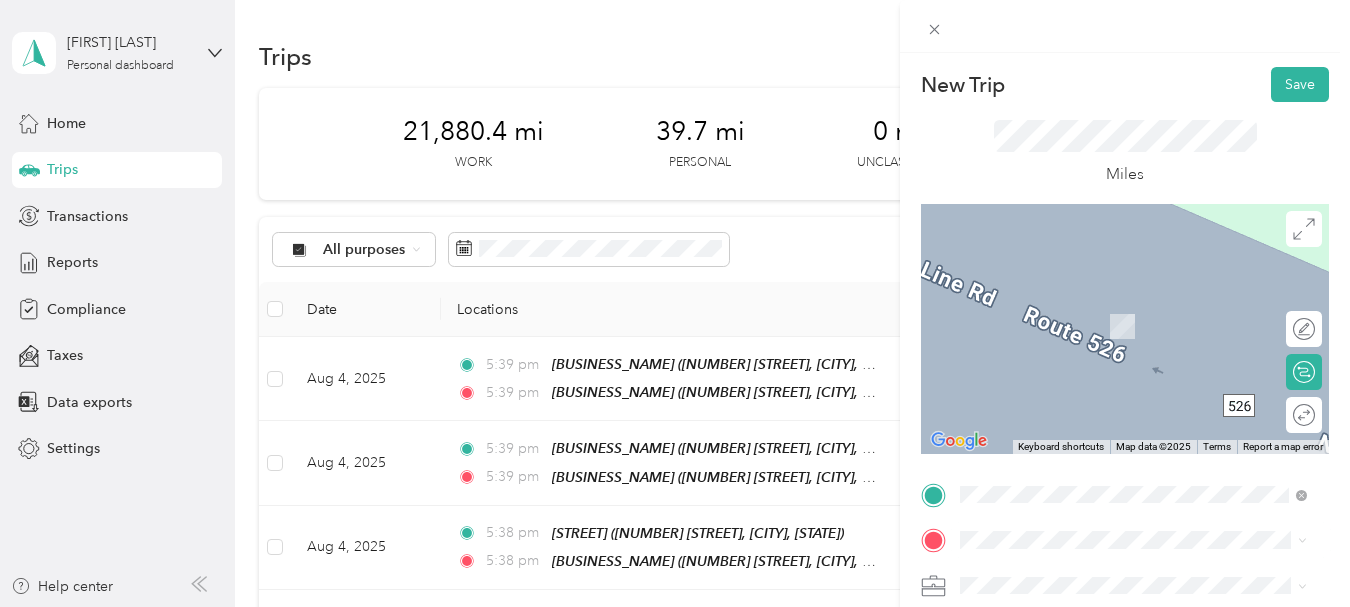 click on "[NUMBER] [STREET], [POSTAL_CODE], [CITY], [STATE], [COUNTRY]" at bounding box center (1144, 425) 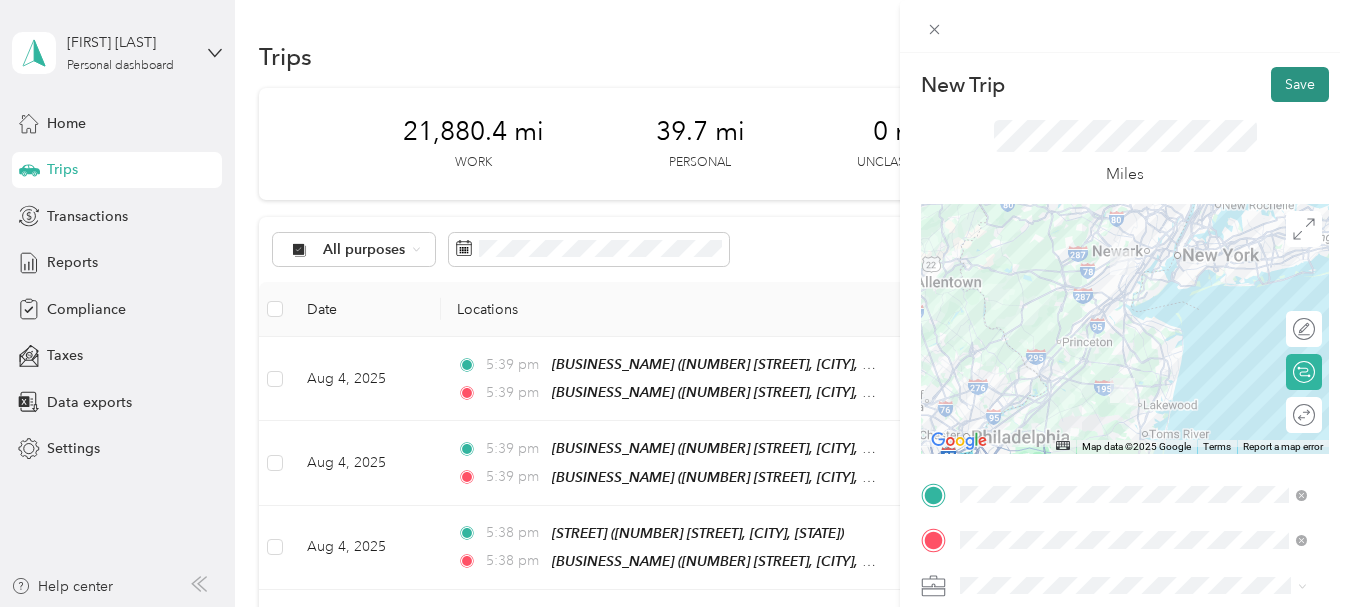 click on "Save" at bounding box center (1300, 84) 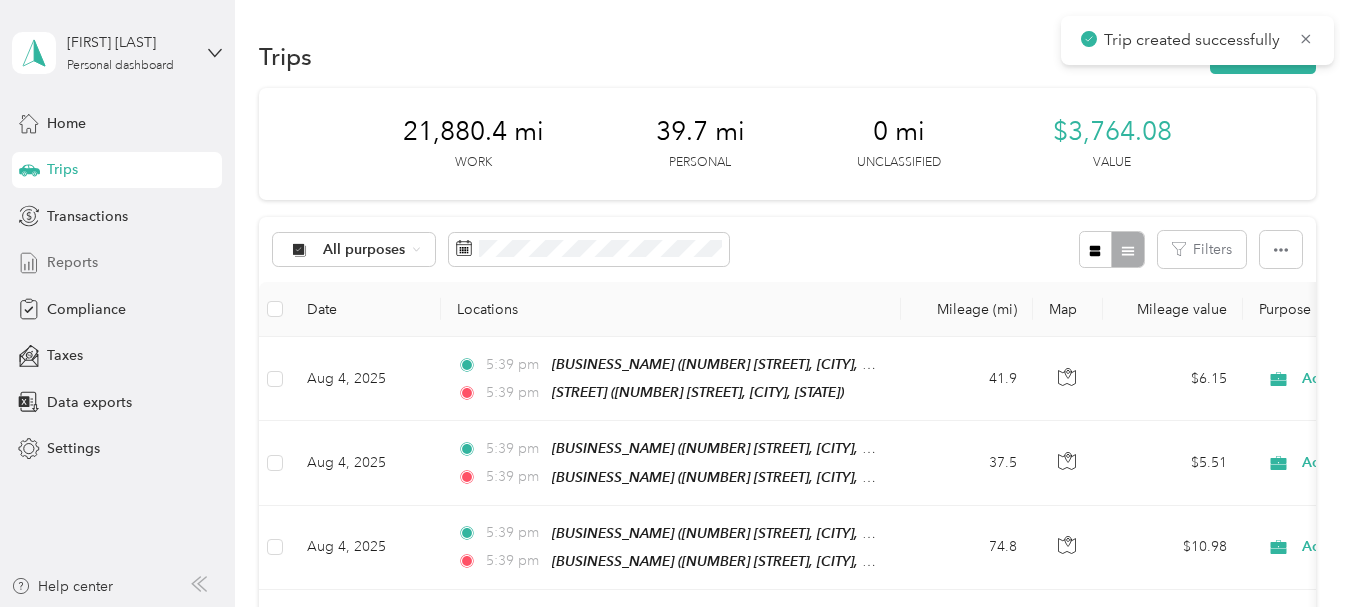 click on "Reports" at bounding box center (72, 262) 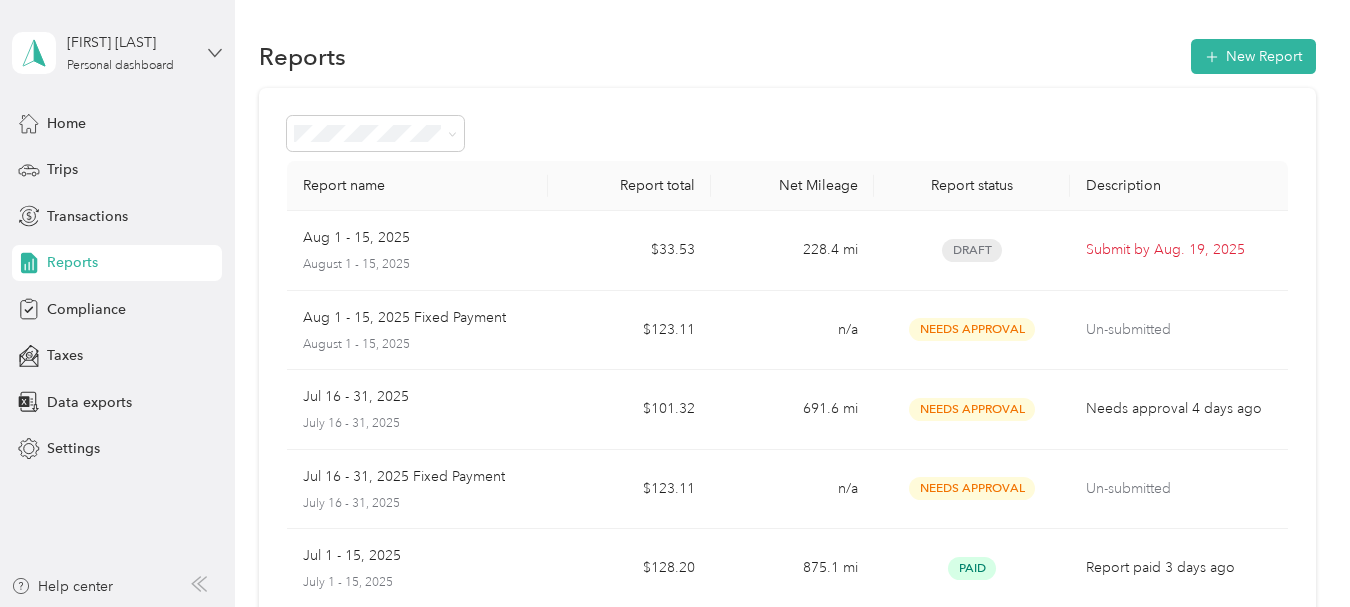 click 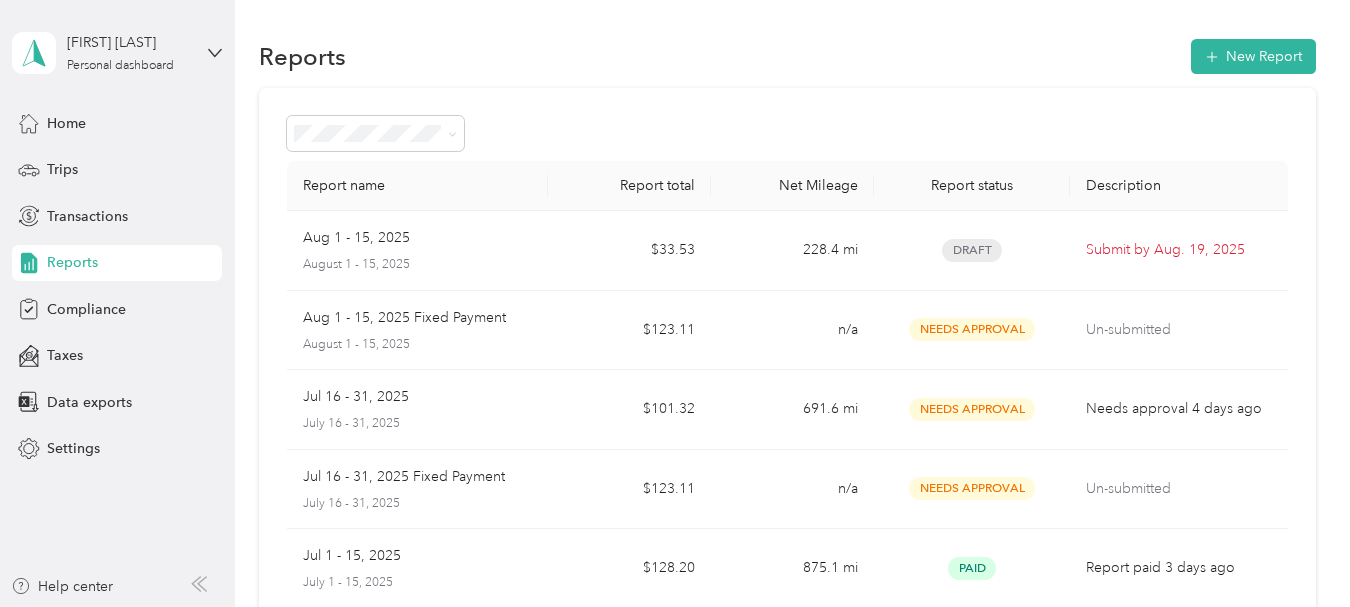 click on "Log out" at bounding box center (164, 164) 